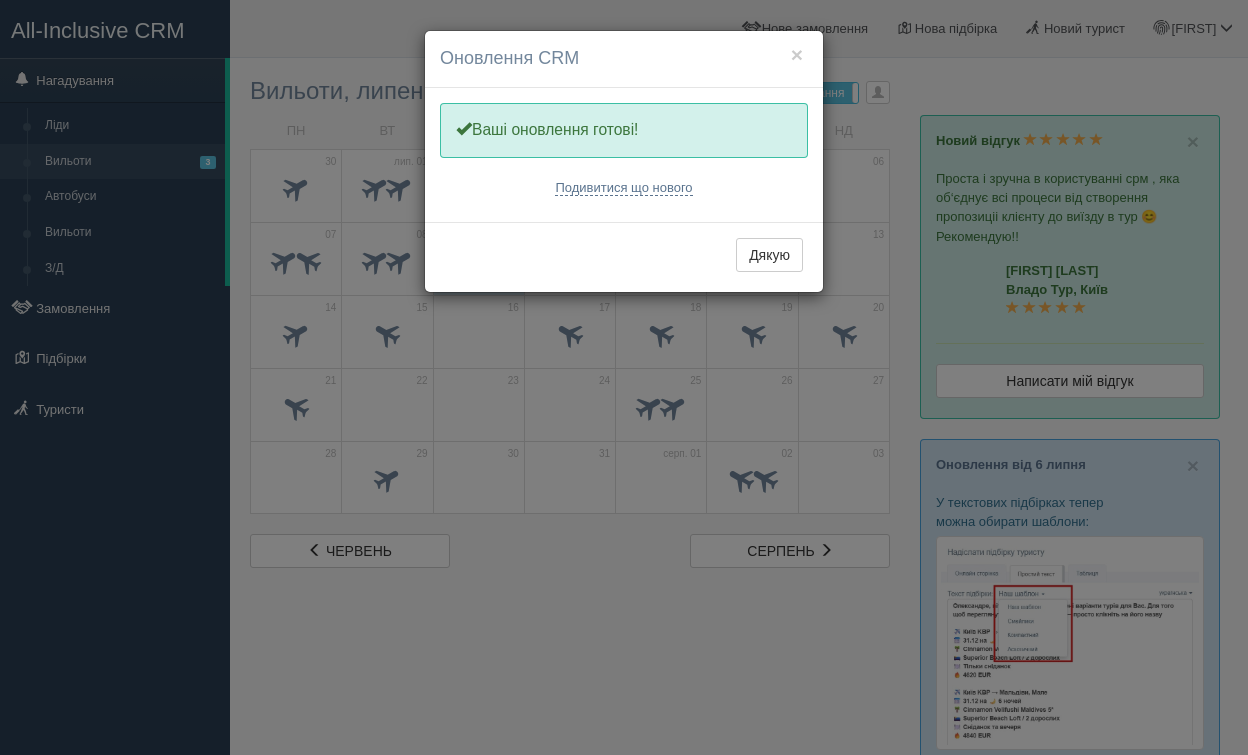 scroll, scrollTop: 0, scrollLeft: 0, axis: both 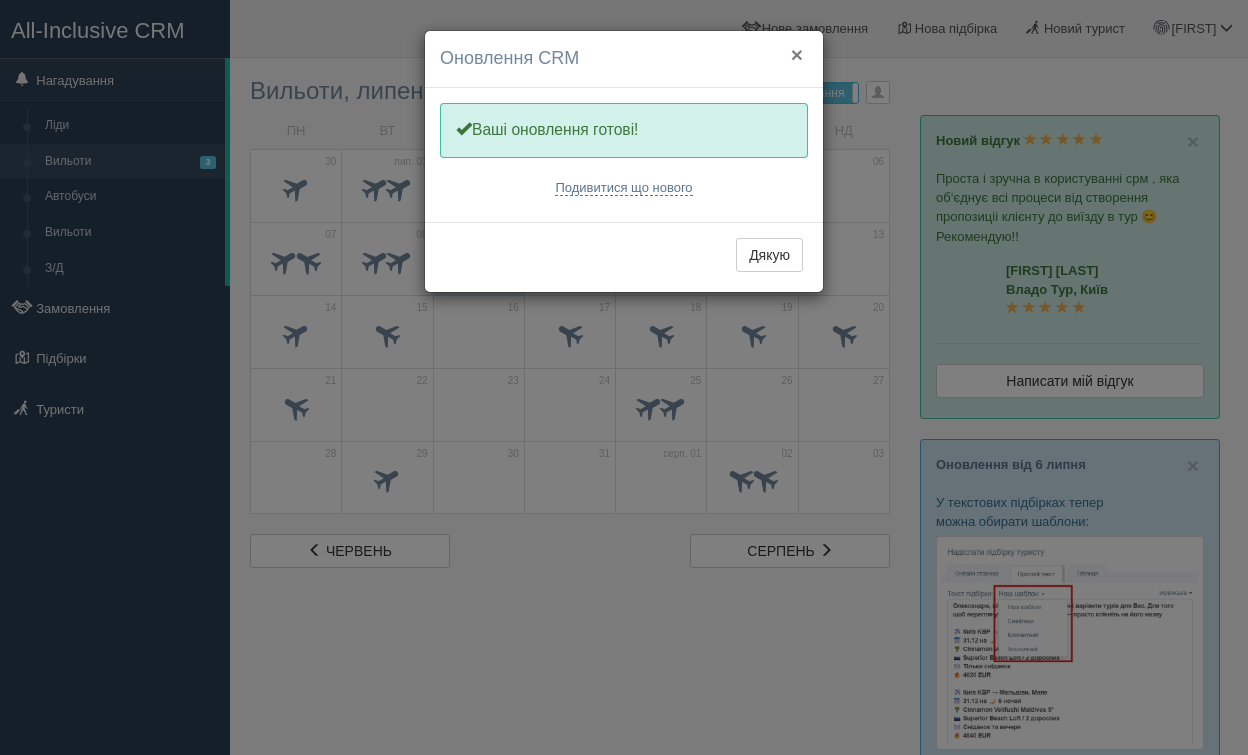 click on "×" at bounding box center [797, 54] 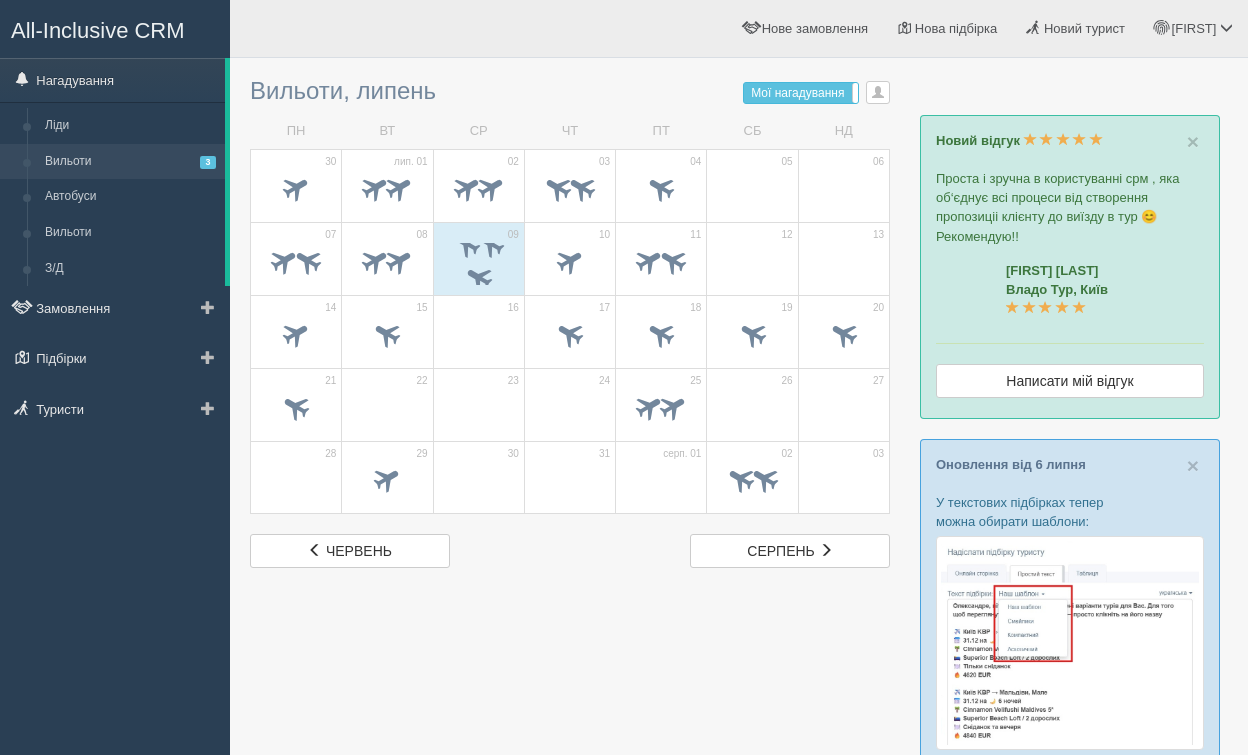 click on "Вильоти 3" at bounding box center [130, 162] 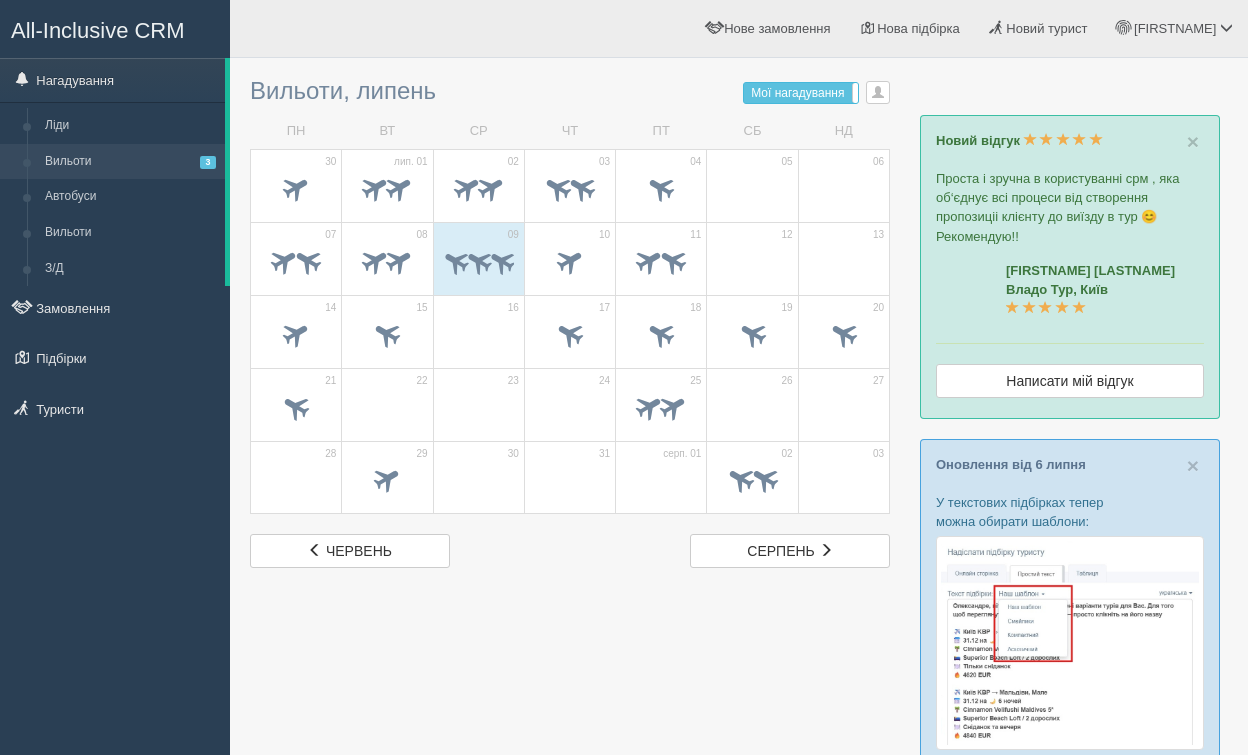 scroll, scrollTop: 0, scrollLeft: 0, axis: both 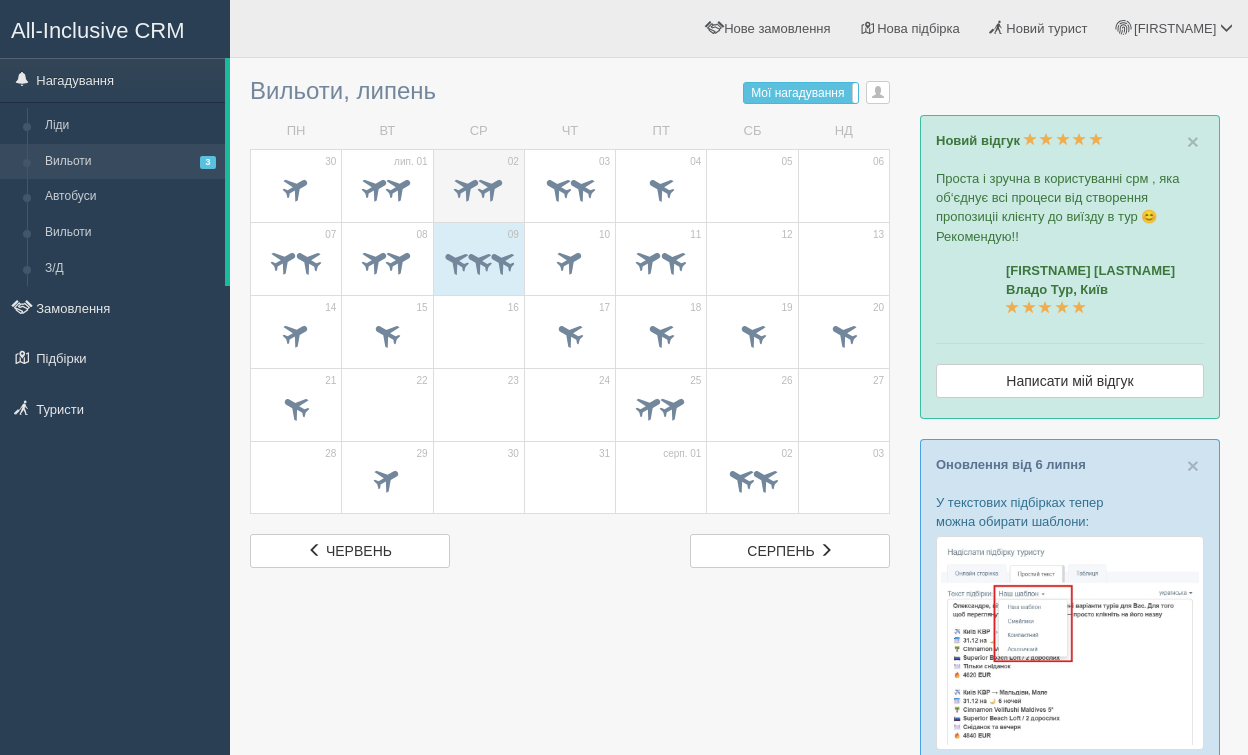click at bounding box center (490, 187) 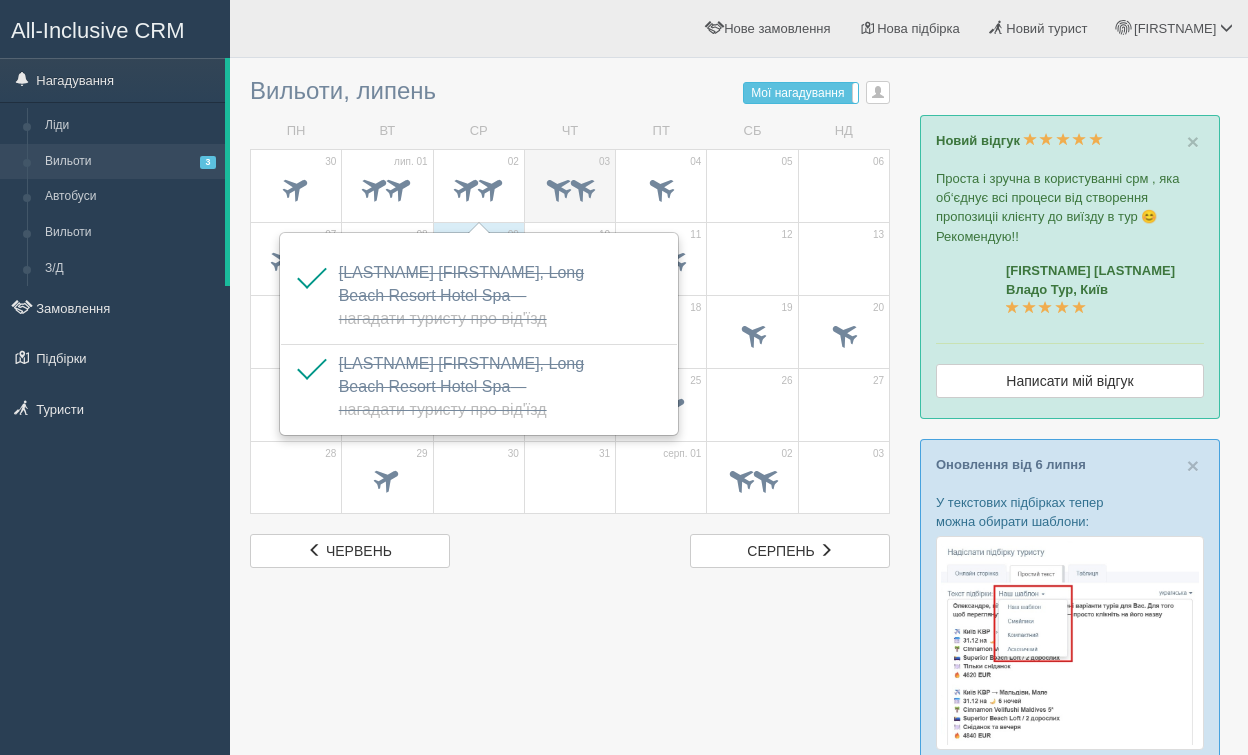click at bounding box center [582, 187] 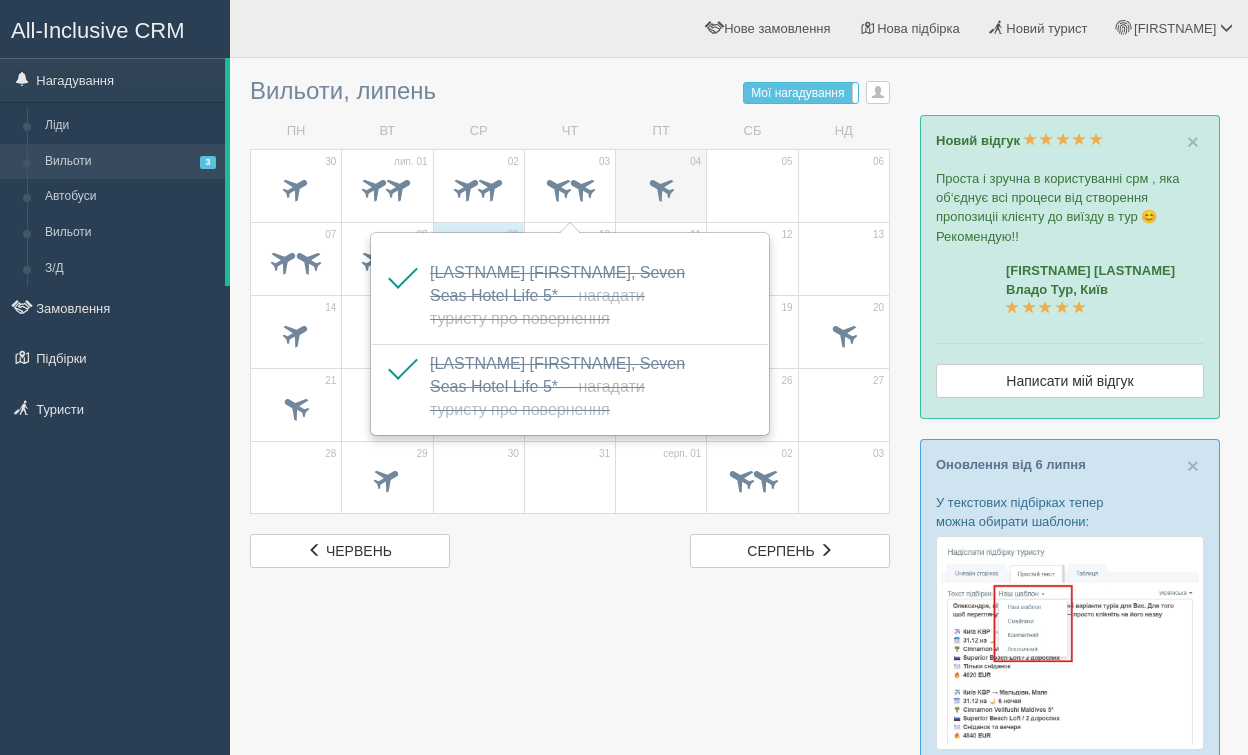 click at bounding box center (661, 187) 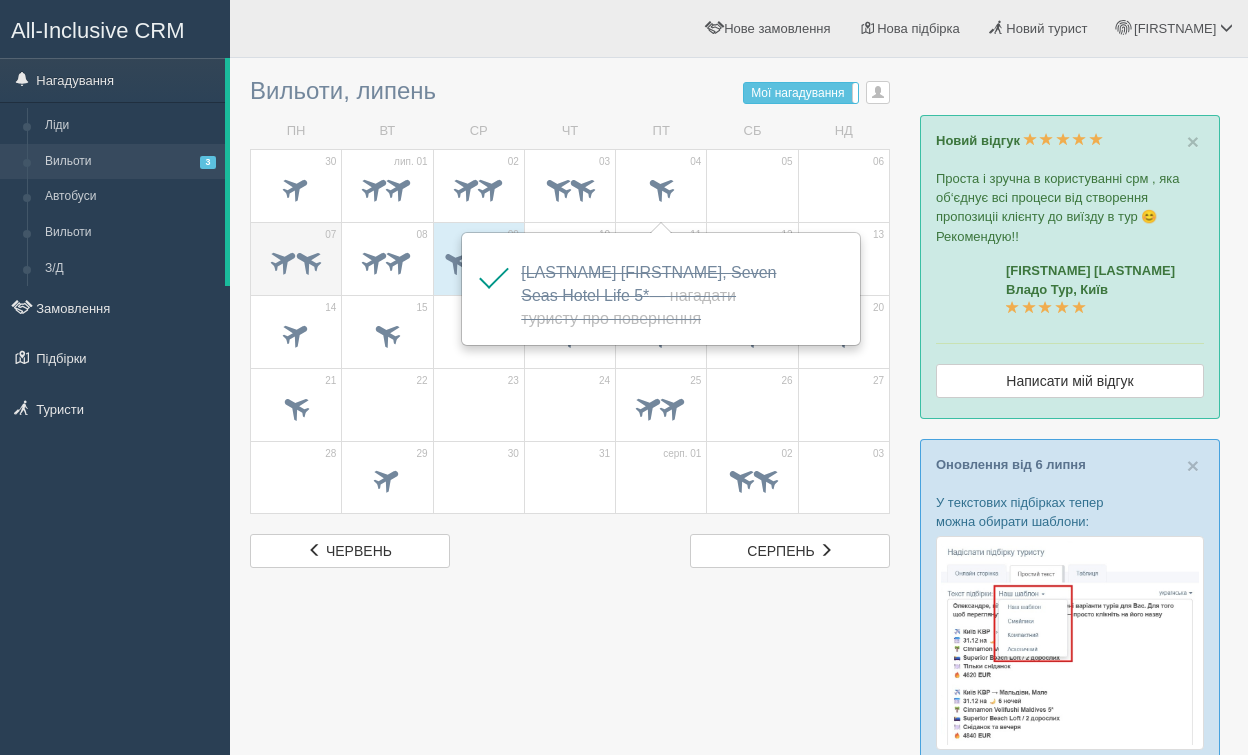 click on "07" at bounding box center [296, 185] 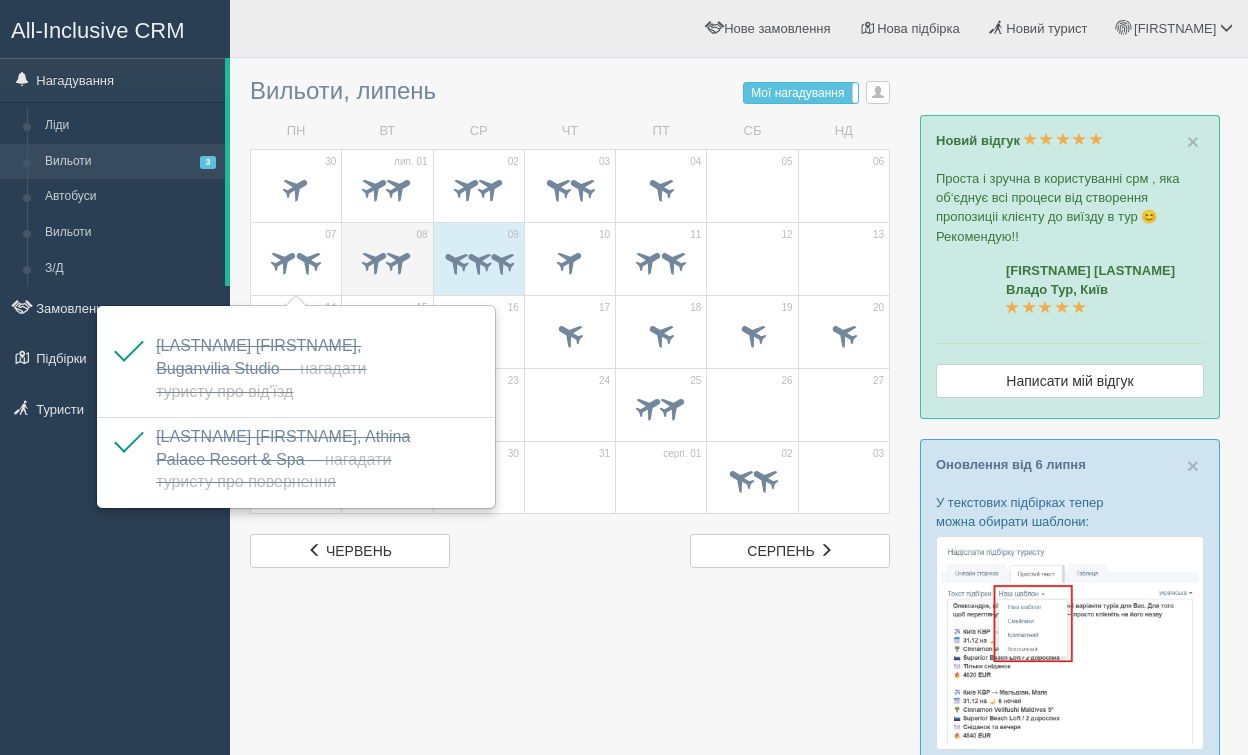click at bounding box center (399, 260) 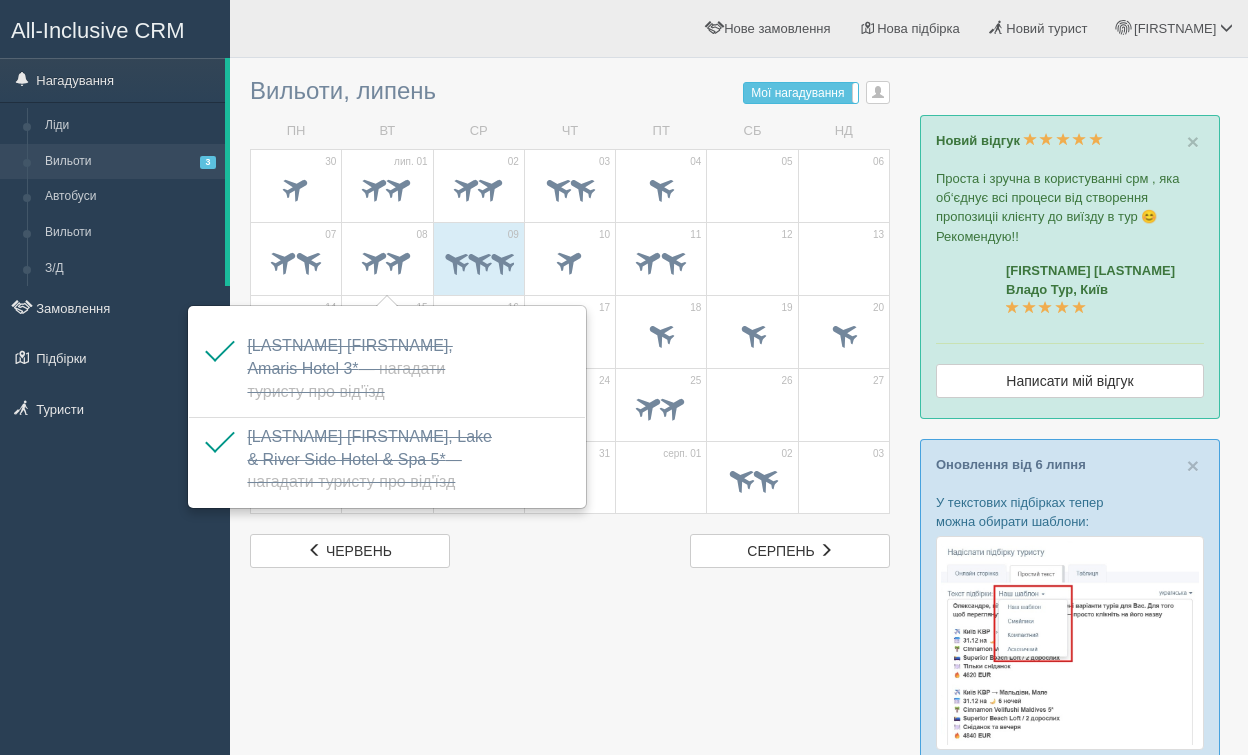 click on "Вильоти, липень
Мої нагадування Мої Усі нагадування Усі
Усі нагадування Усі
Мої нагадування Мої
Баттерфляй Турагенція
[FIRSTNAME] [LASTNAME]
[FIRSTNAME] [LASTNAME]
[LASTNAME] [FIRSTNAME]" at bounding box center (570, 91) 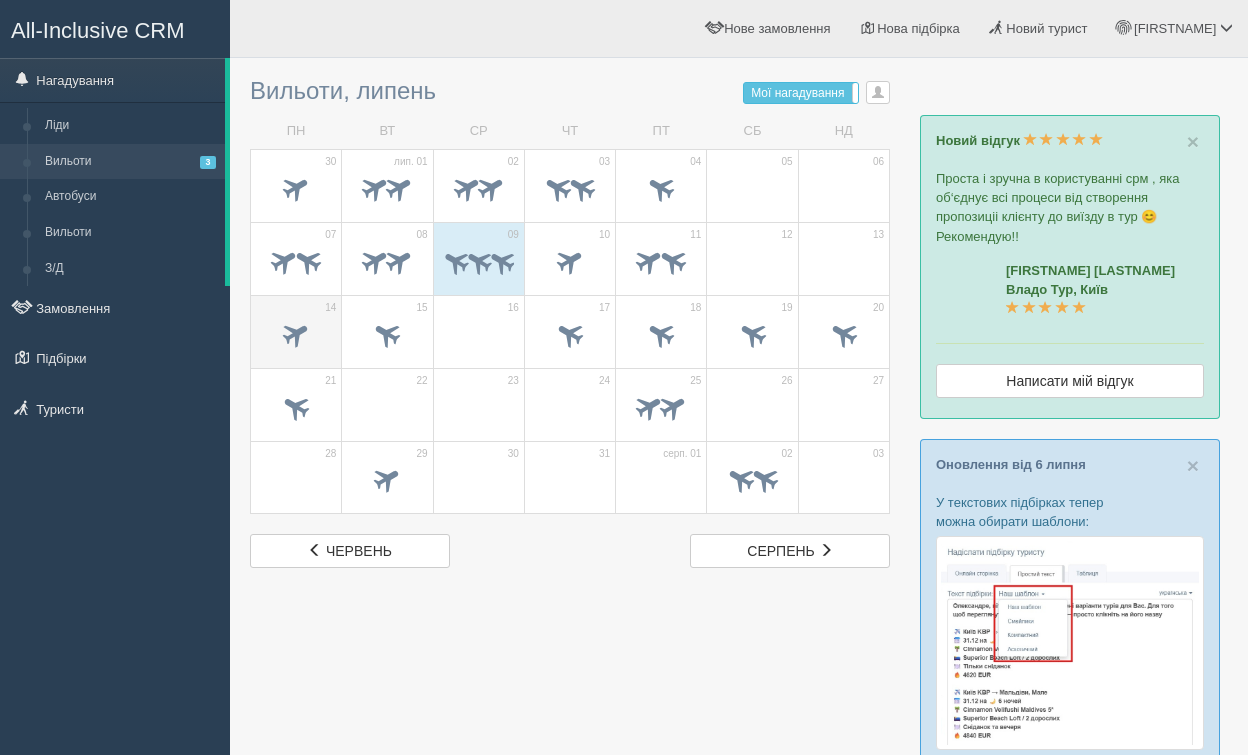 click at bounding box center [296, 333] 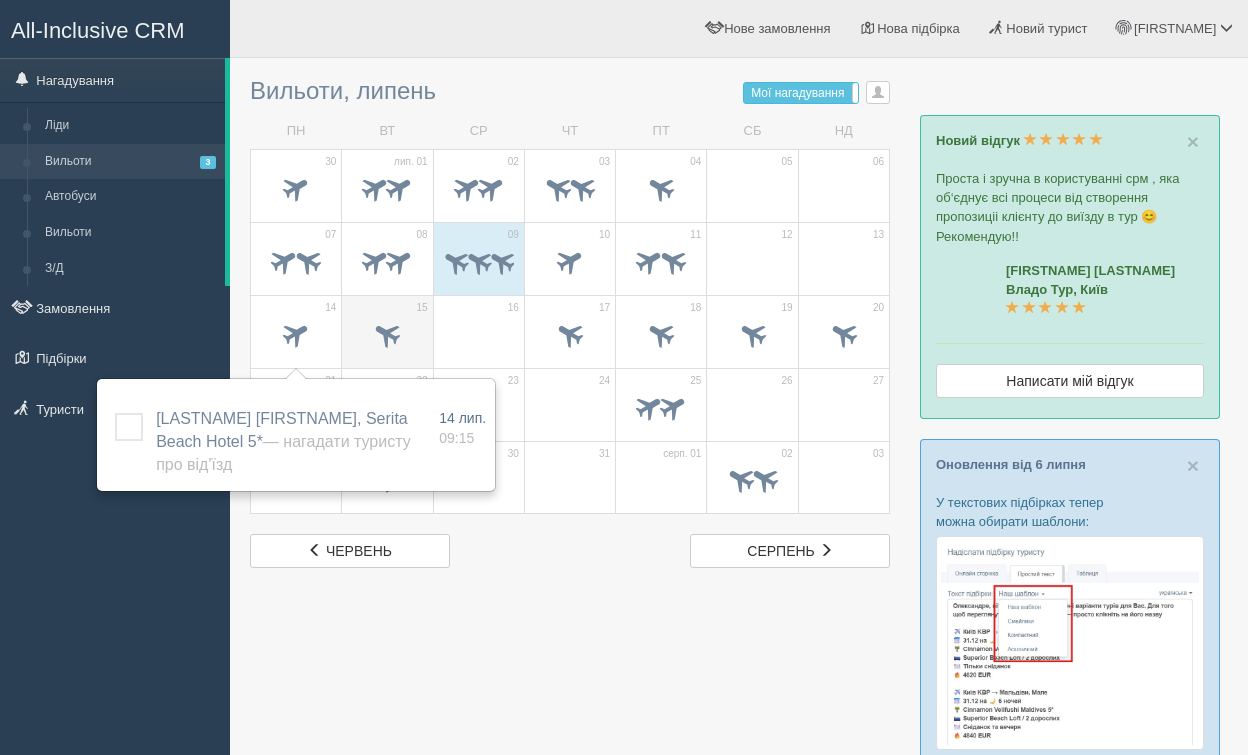 click at bounding box center (387, 333) 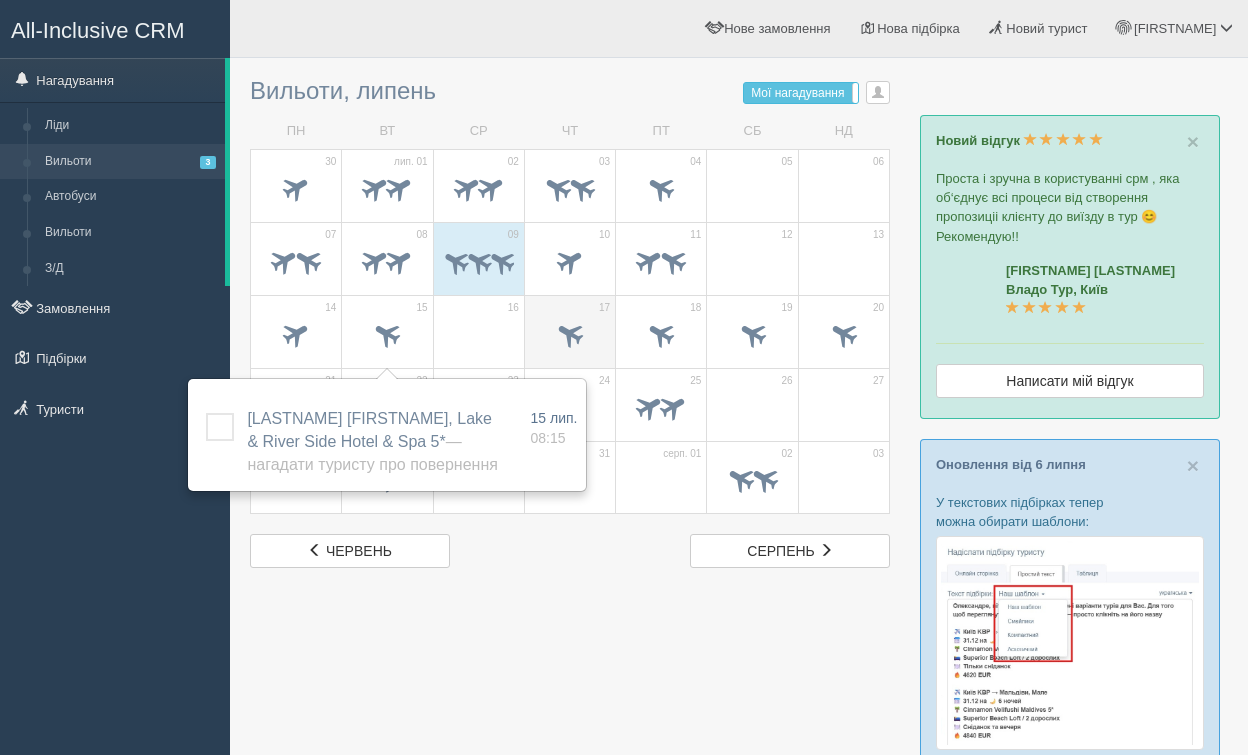 click at bounding box center (570, 333) 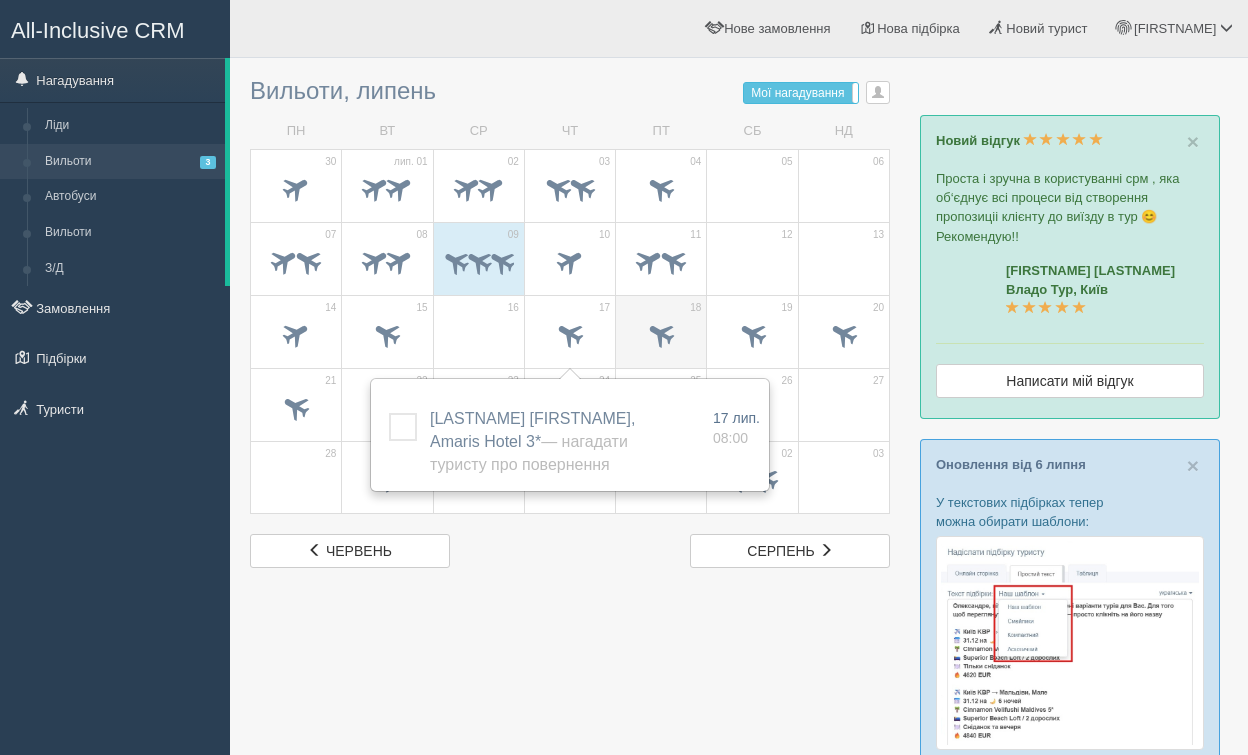 click at bounding box center [661, 333] 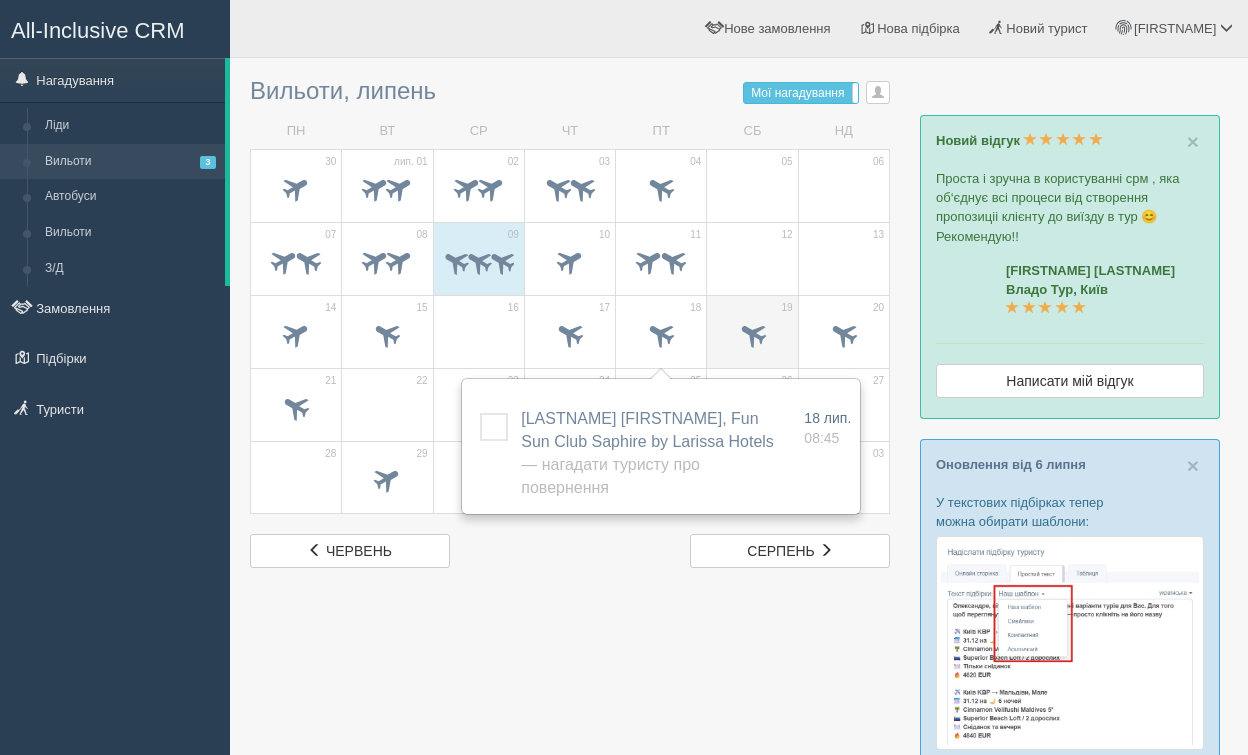 click at bounding box center (752, 333) 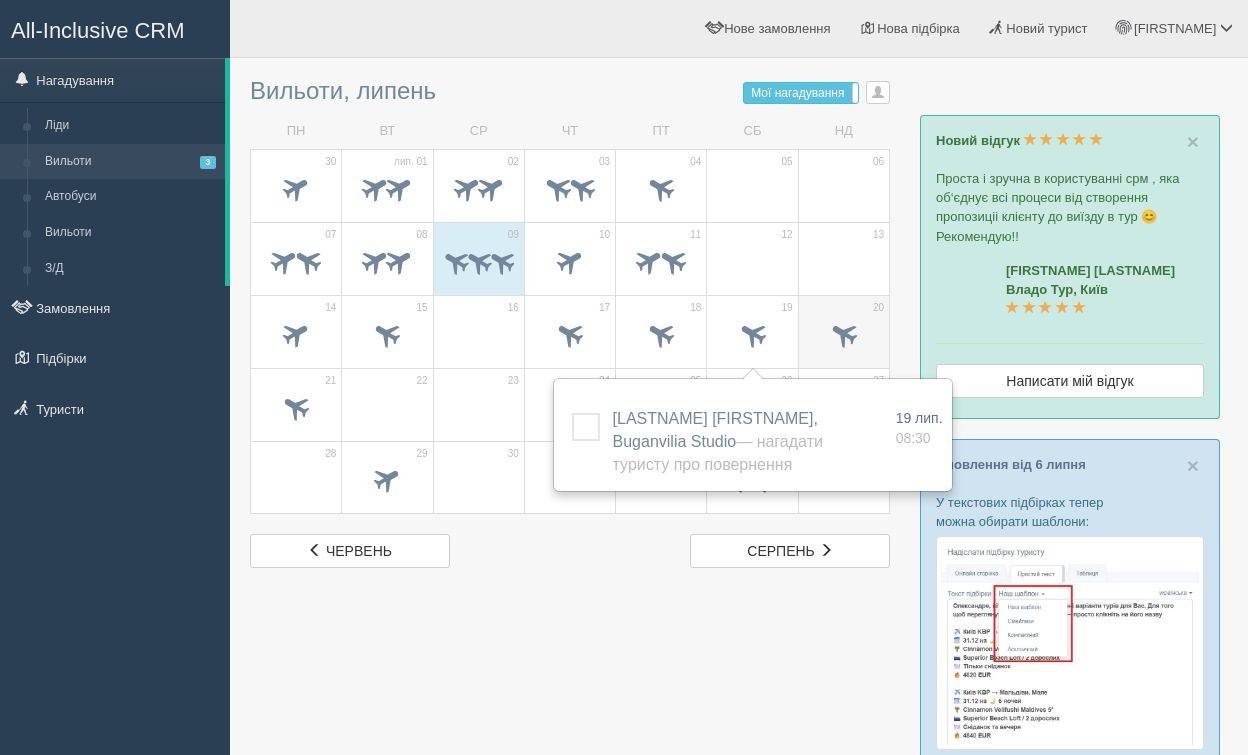 click at bounding box center [843, 333] 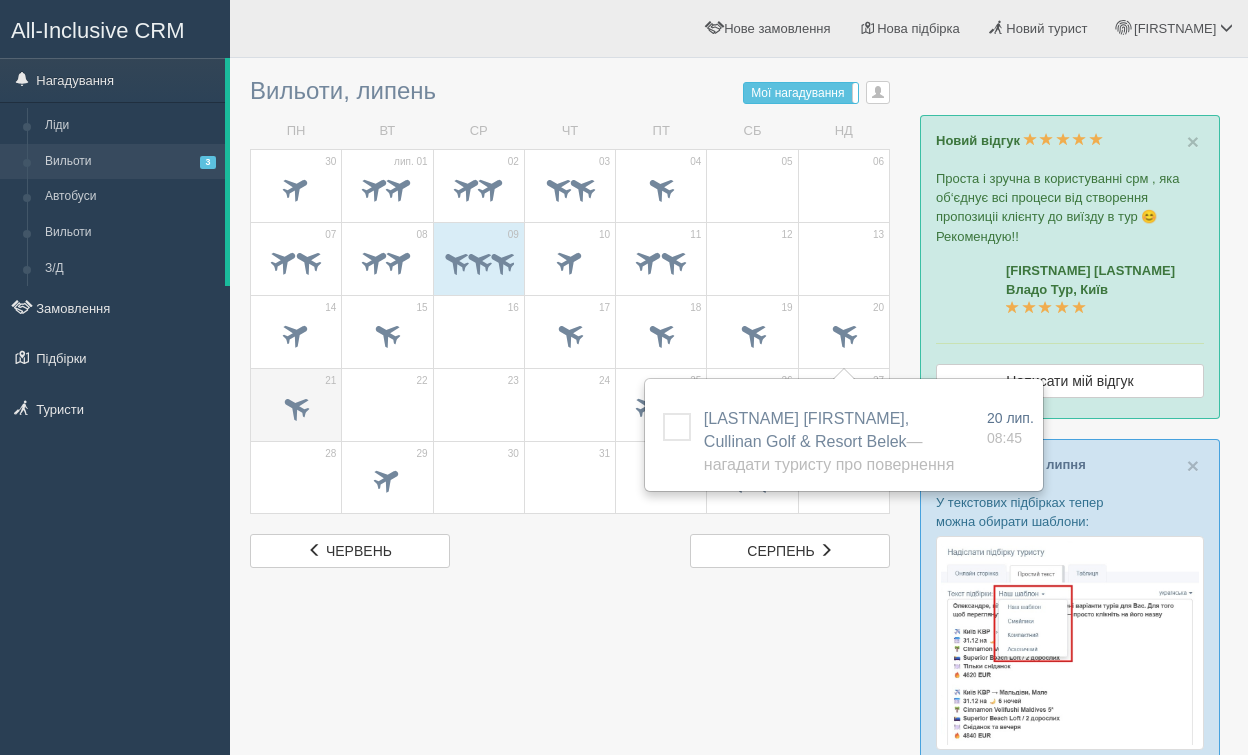 click at bounding box center [296, 406] 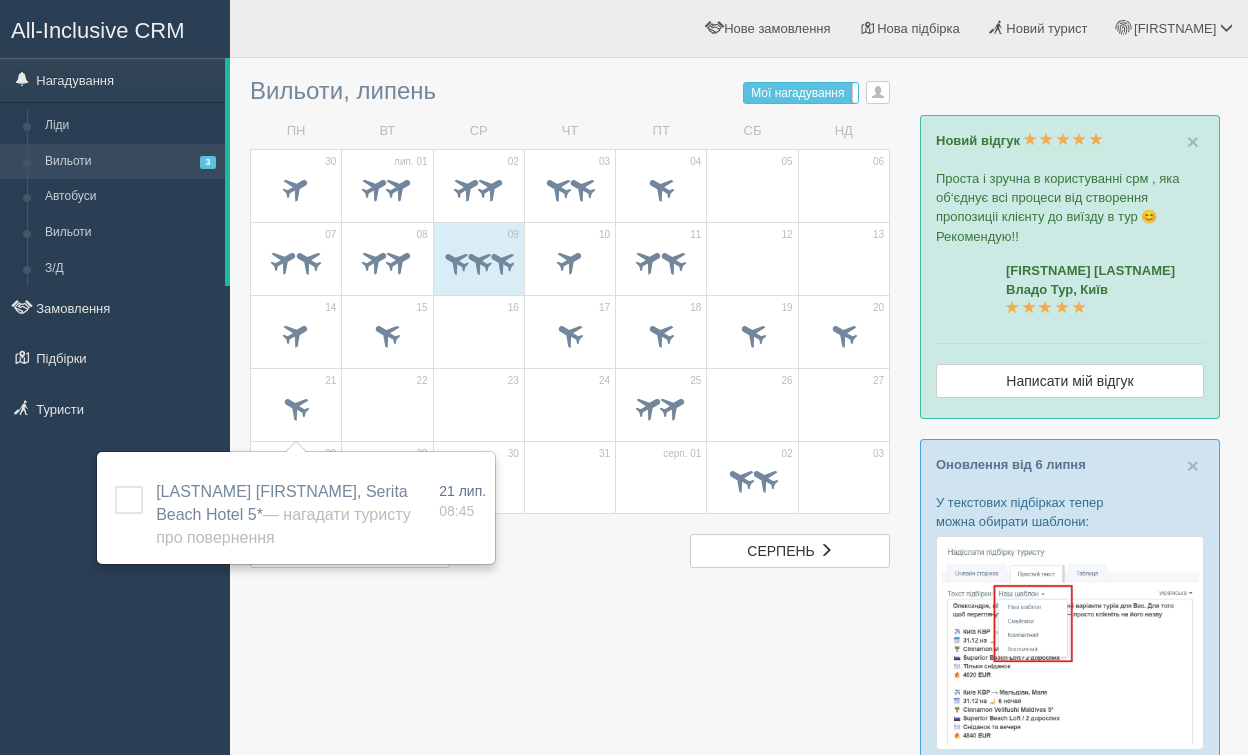 click at bounding box center [739, 749] 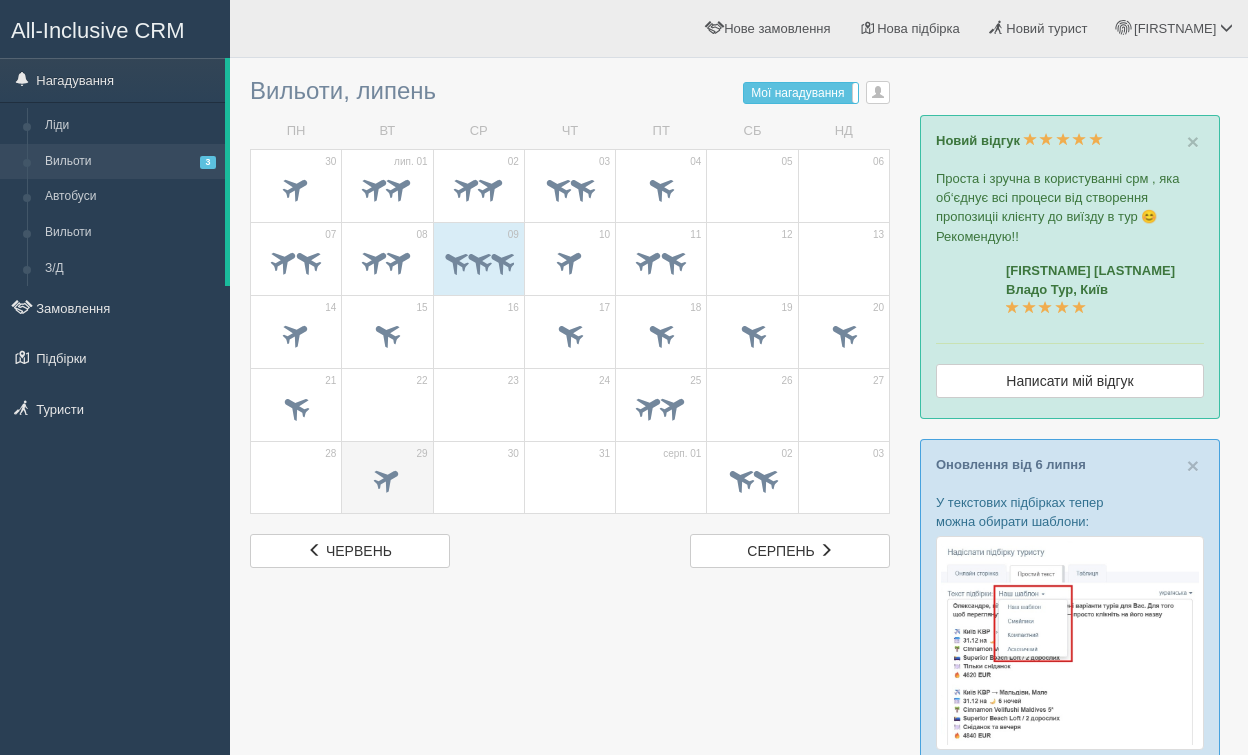 click at bounding box center (296, 191) 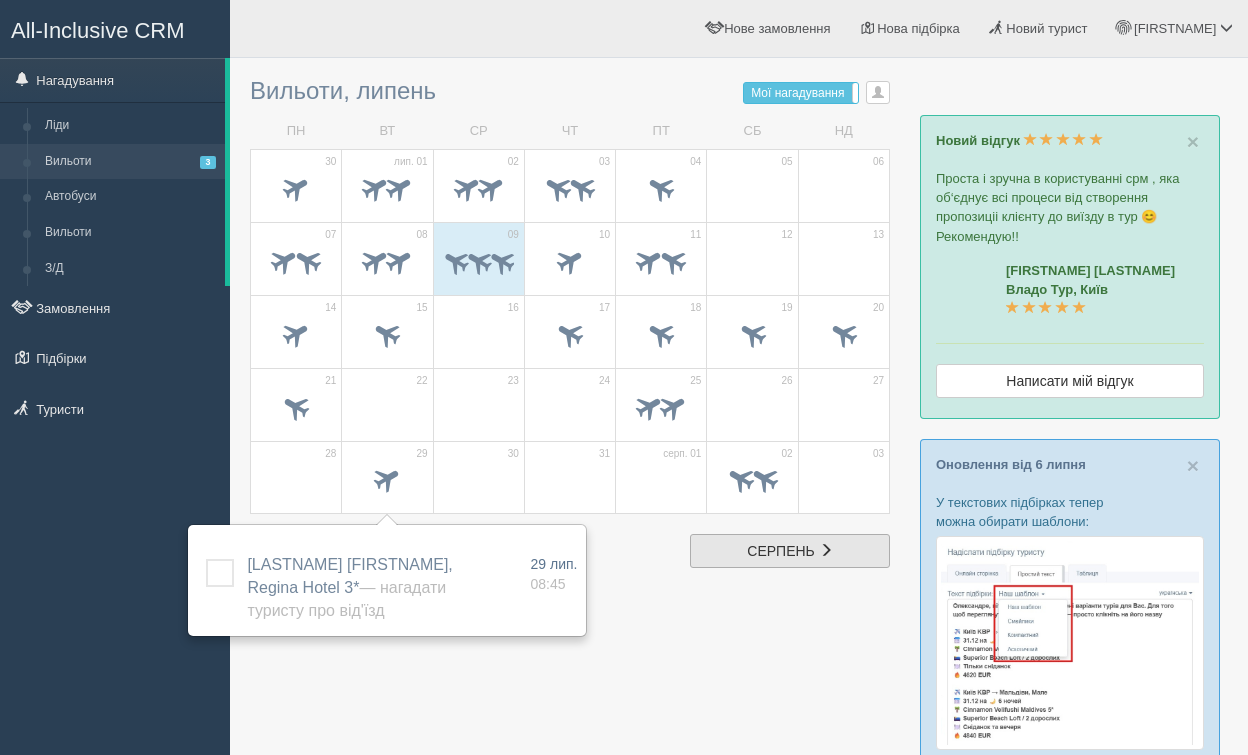 click on "сер
серпень" at bounding box center [790, 551] 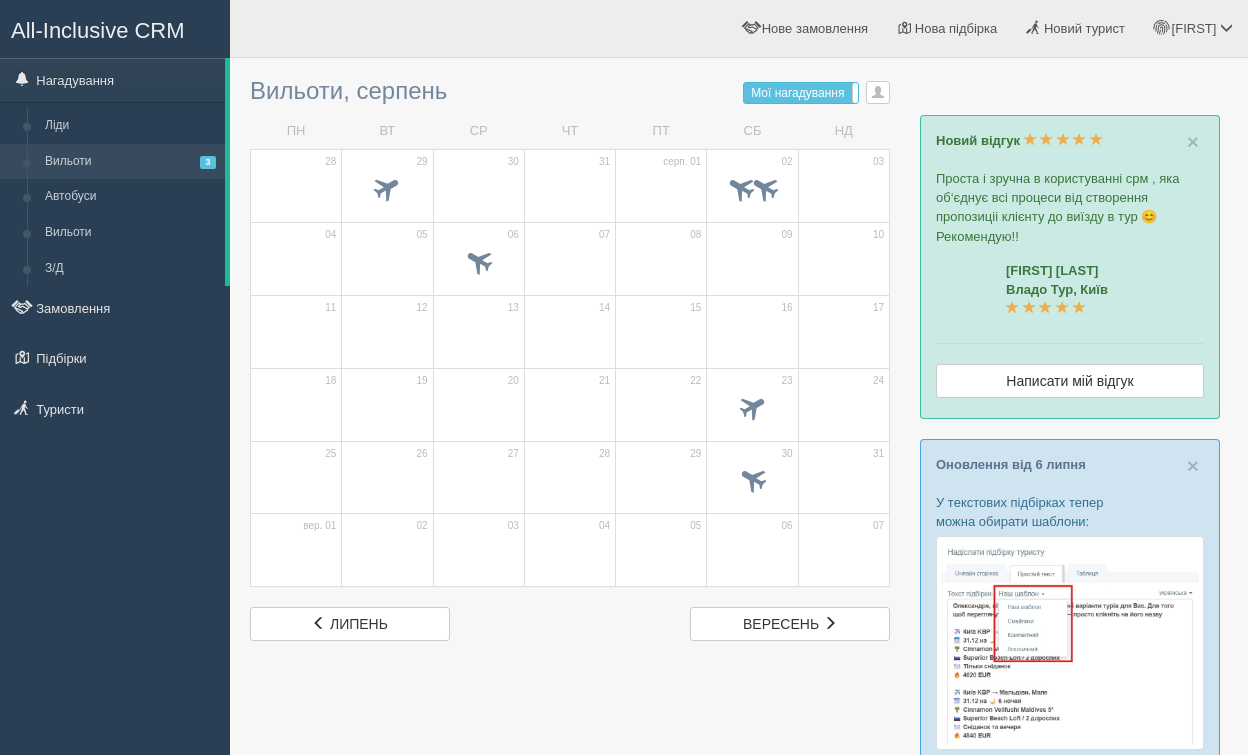 scroll, scrollTop: 0, scrollLeft: 0, axis: both 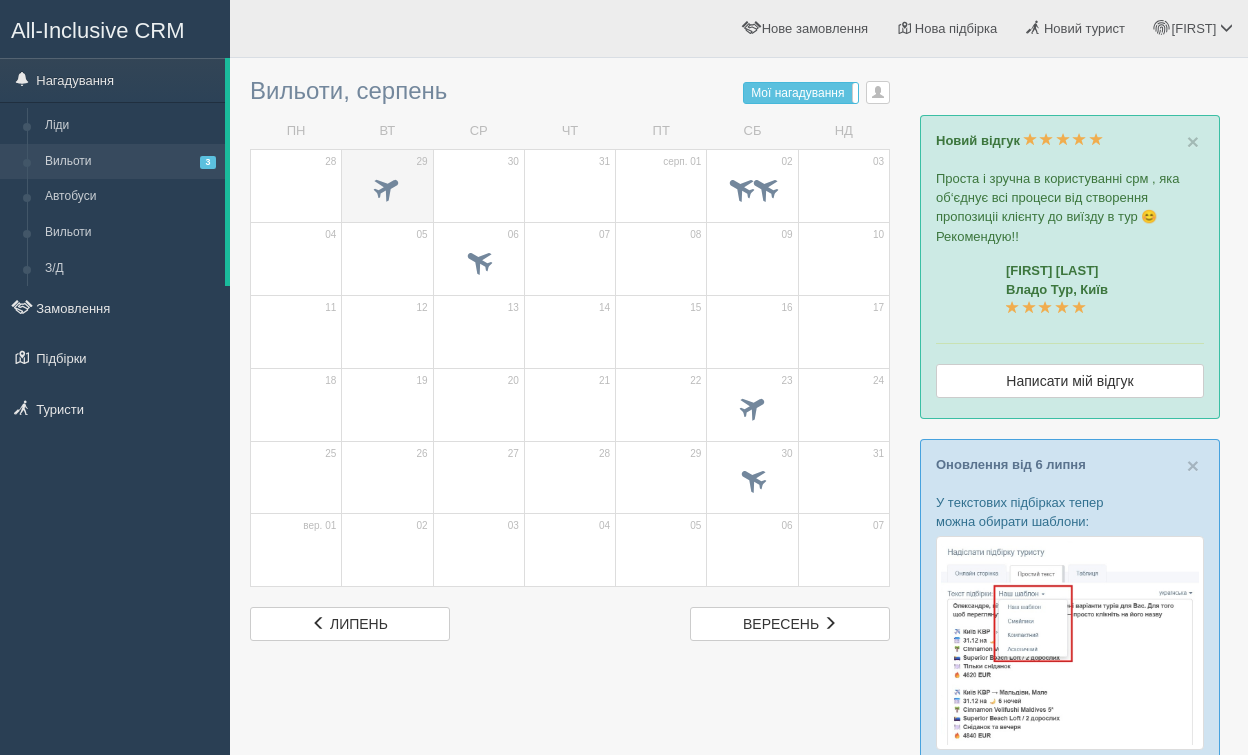 click at bounding box center (387, 187) 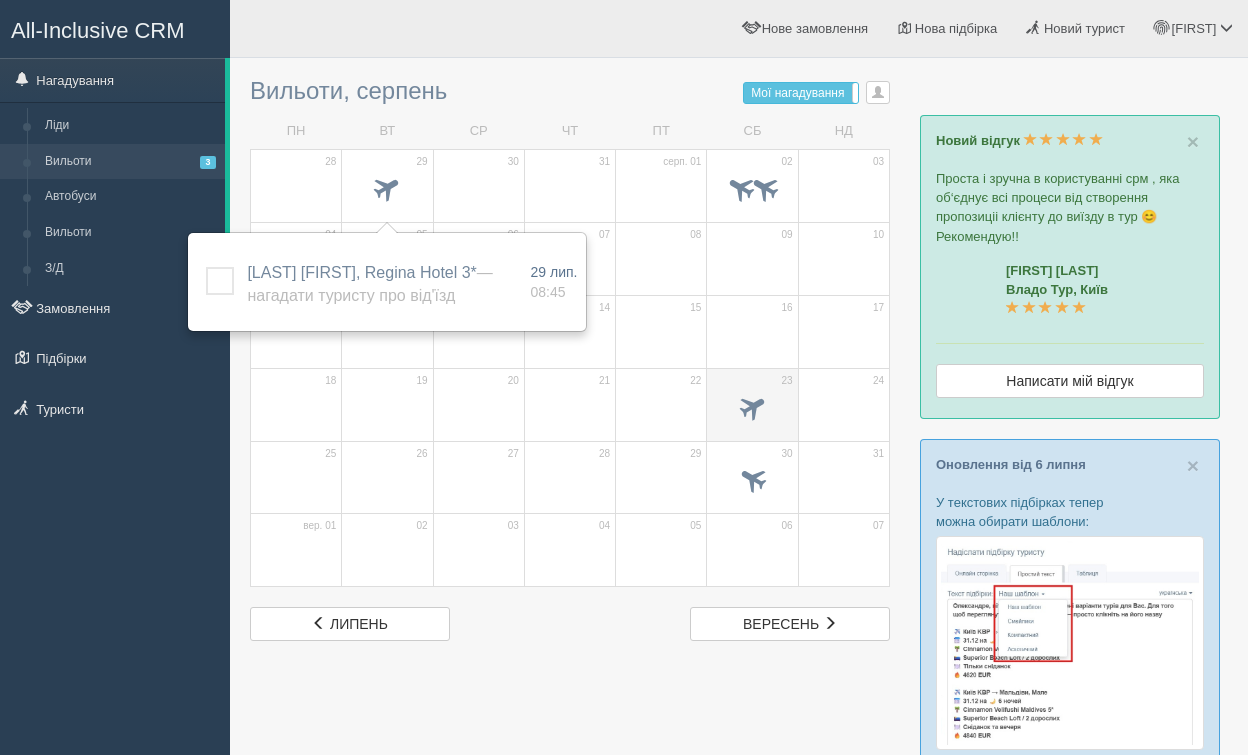 click at bounding box center (752, 406) 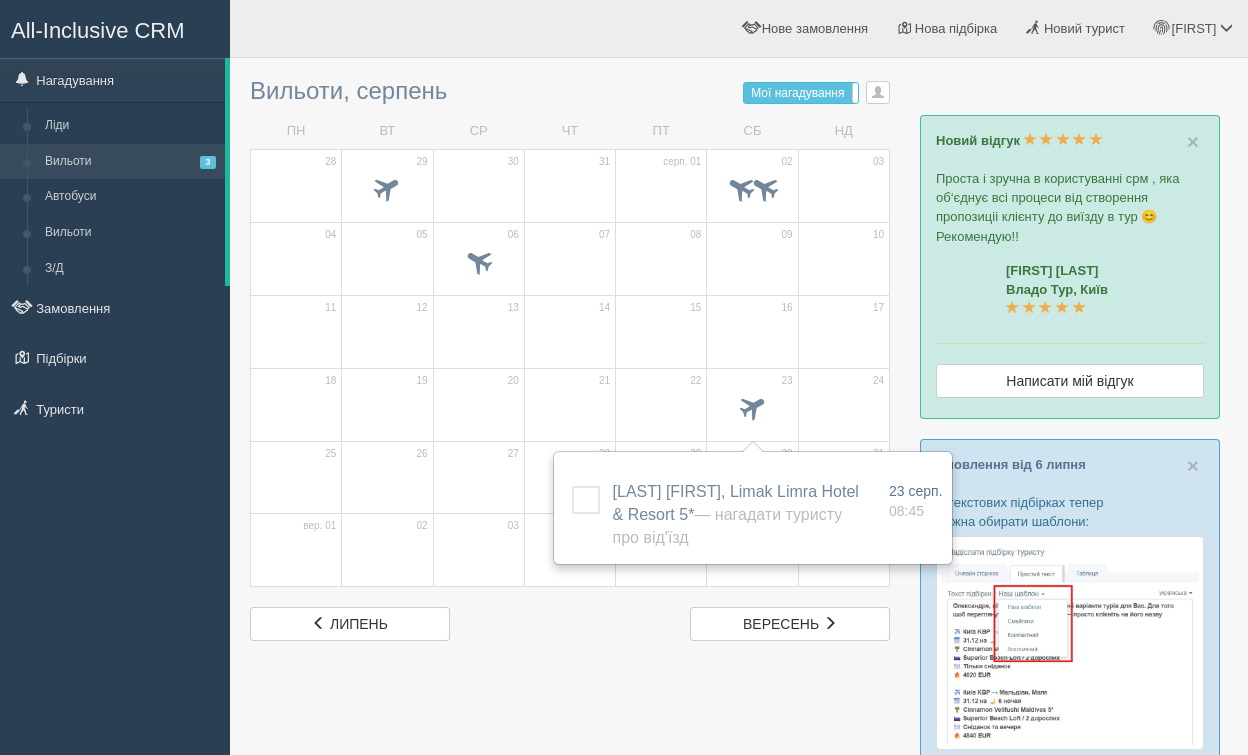 click at bounding box center (739, 749) 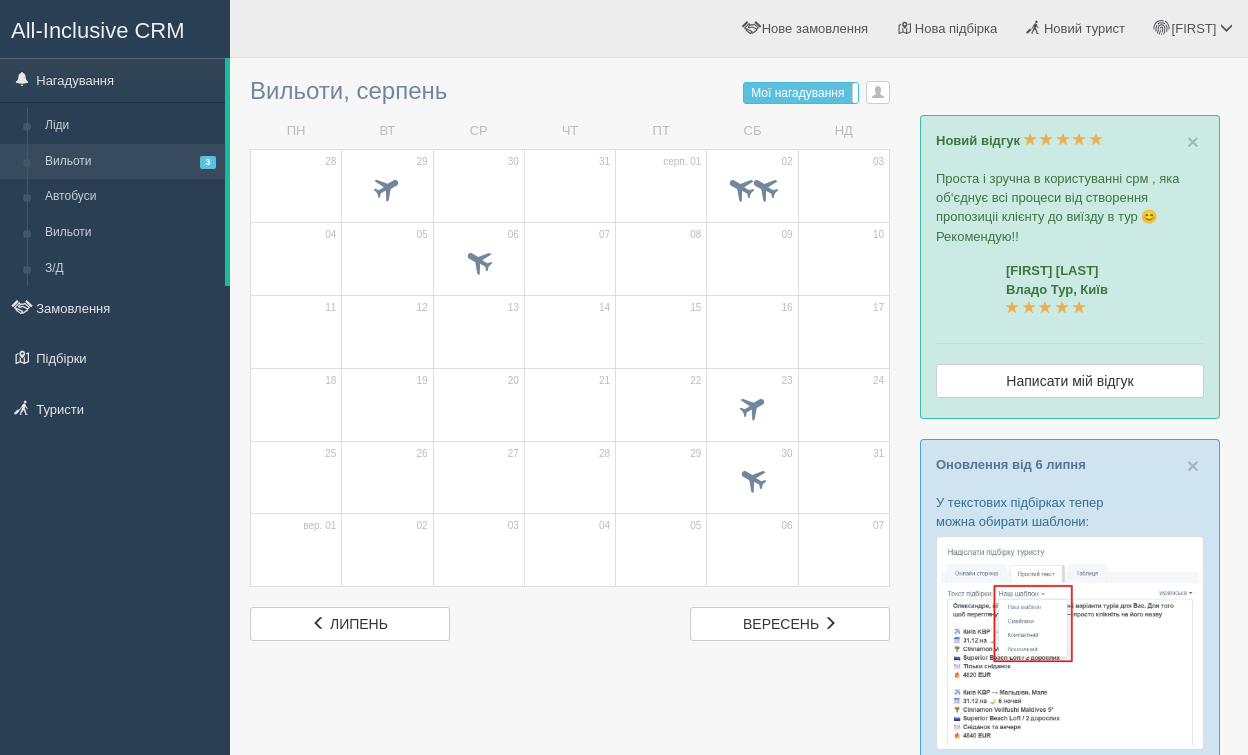 click on "Вильоти, серпень
Мої нагадування Мої Усі нагадування Усі
Усі нагадування Усі
Мої нагадування Мої
Баттерфляй Турагенція
Валентина Солошенко
Катерина Доля
Надія Пузир" at bounding box center (570, 354) 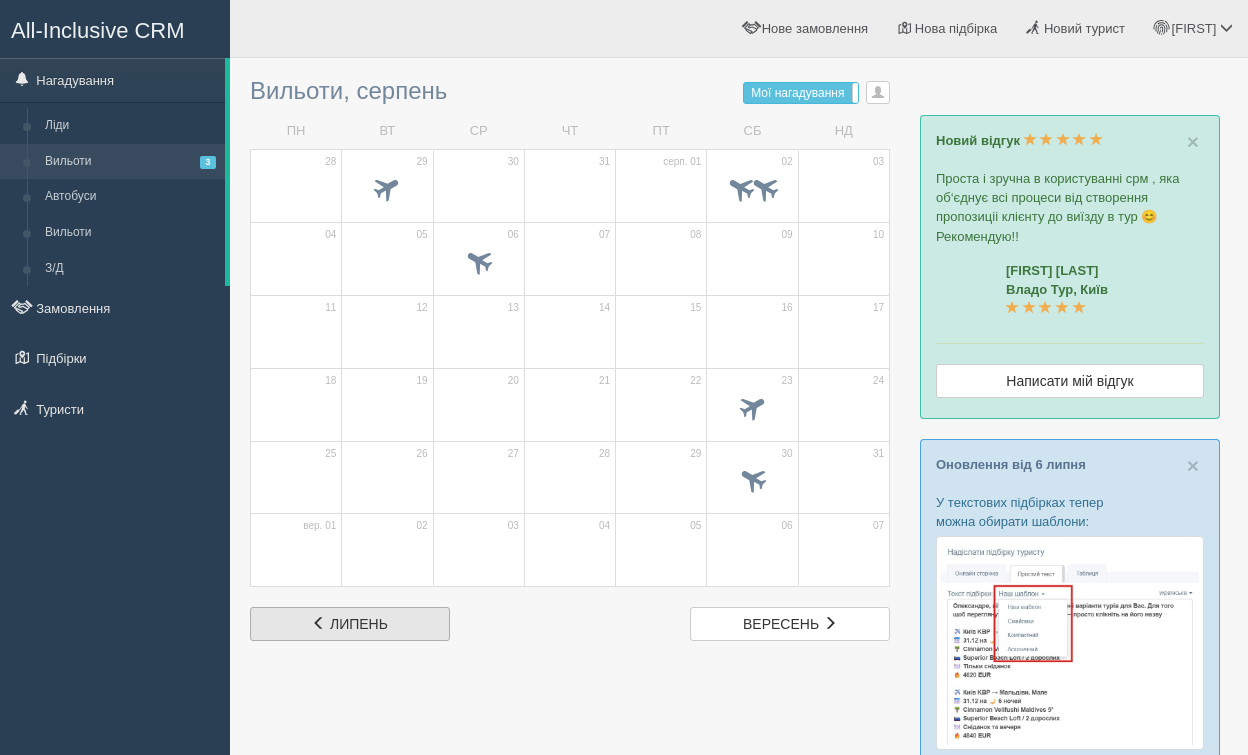 click on "липень" at bounding box center [359, 624] 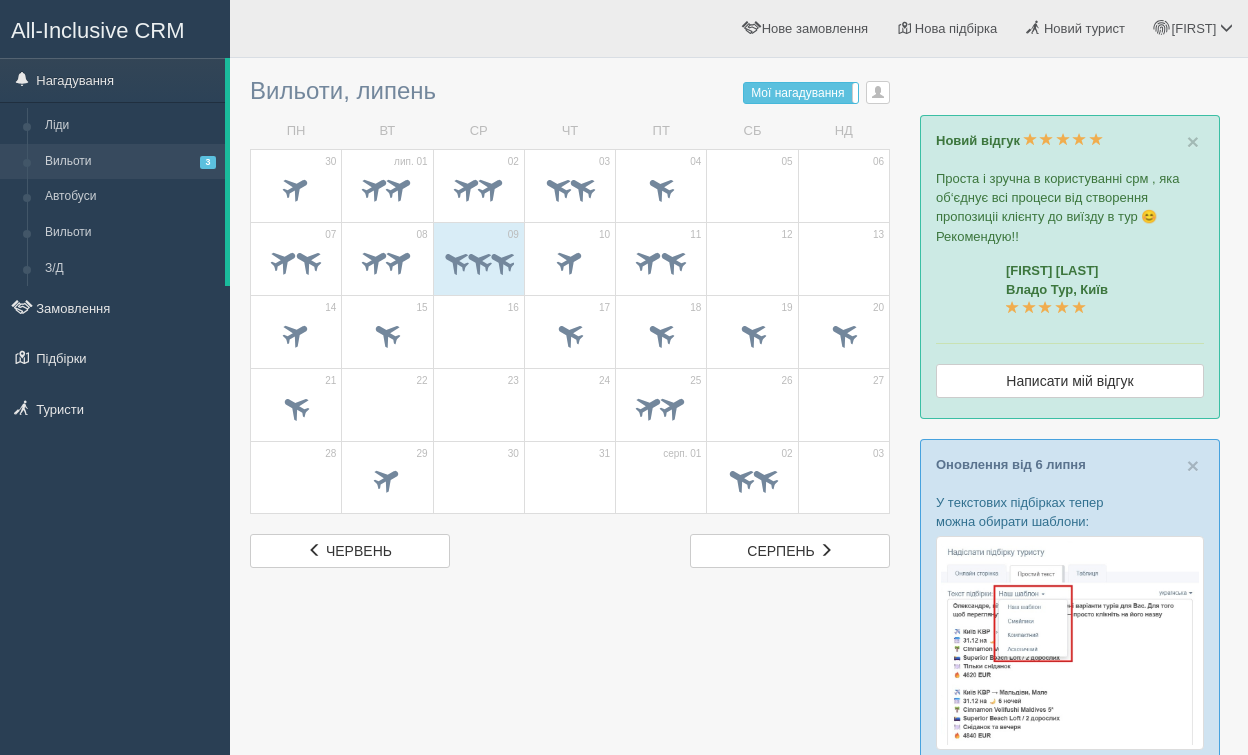 scroll, scrollTop: 0, scrollLeft: 0, axis: both 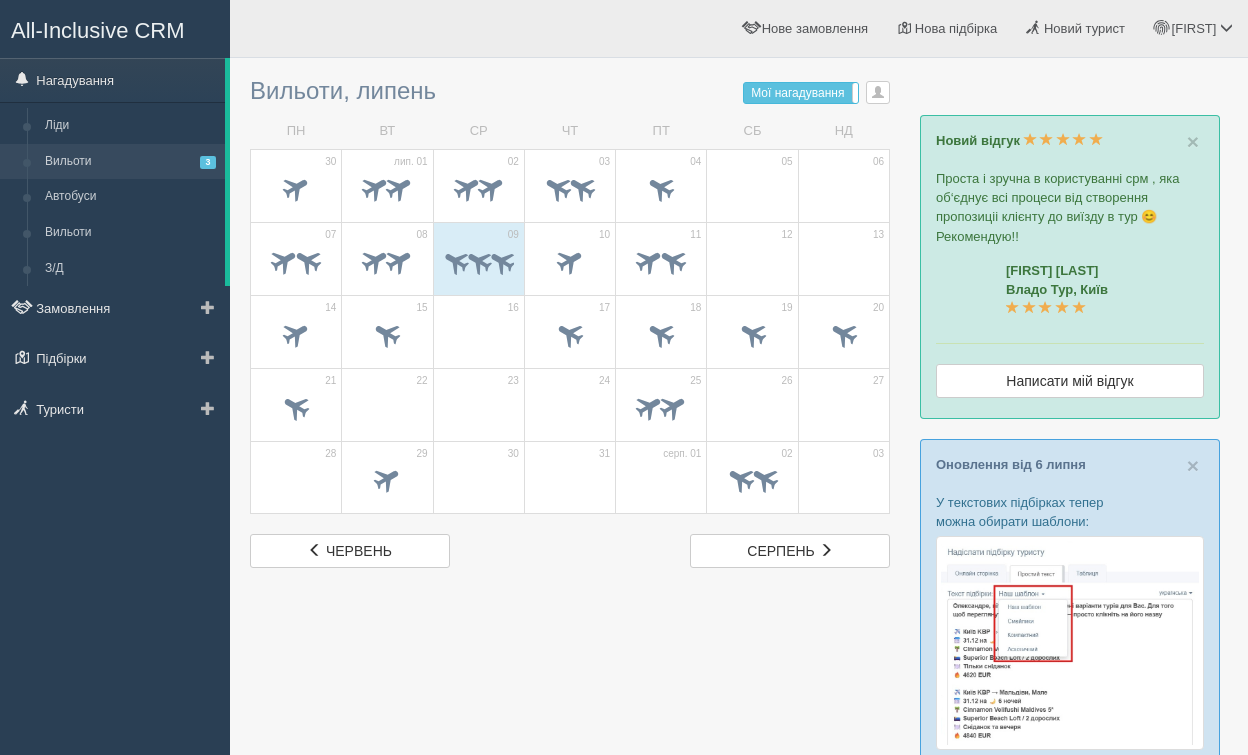 click on "Вильоти 3" at bounding box center [130, 162] 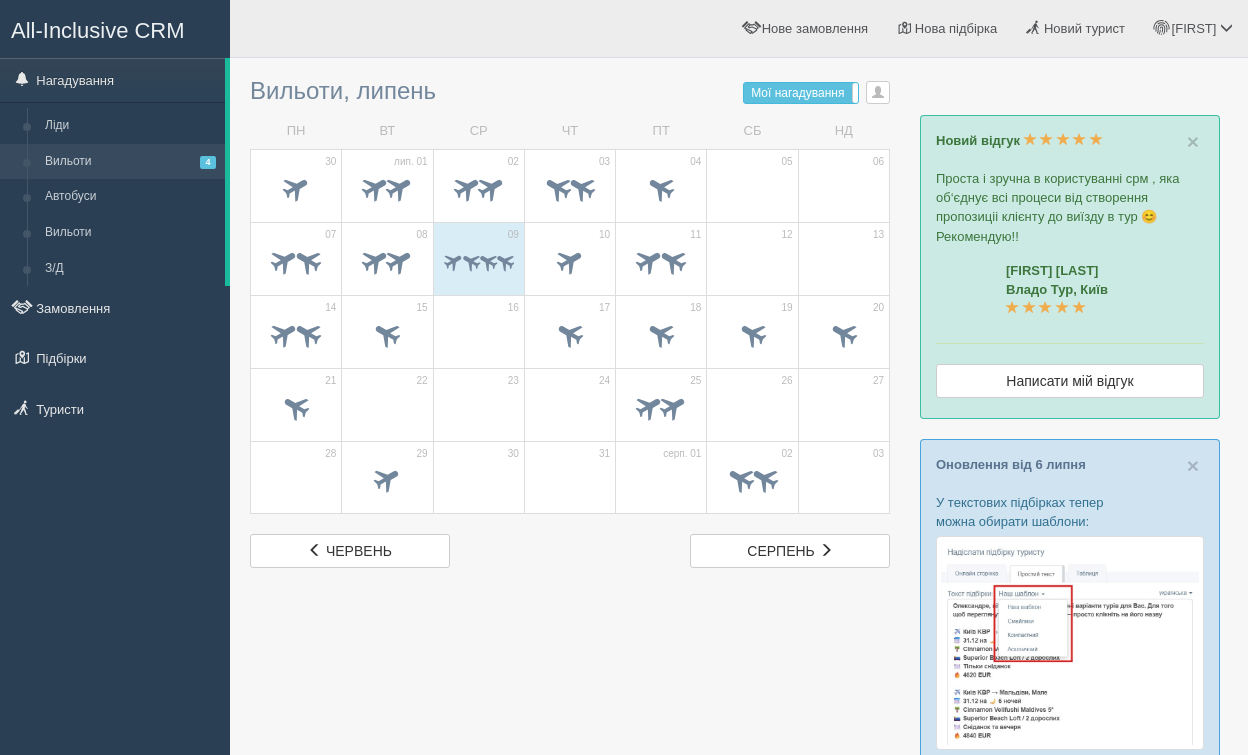 scroll, scrollTop: 0, scrollLeft: 0, axis: both 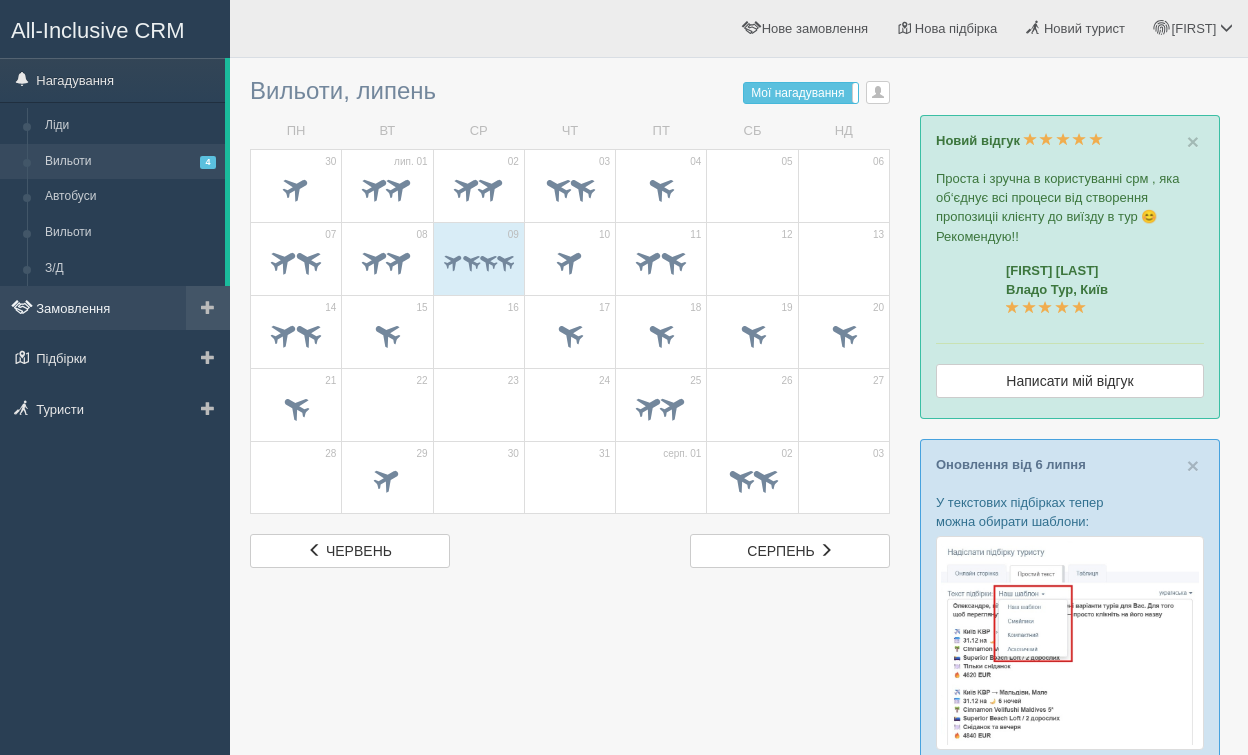 click on "Замовлення" at bounding box center (115, 308) 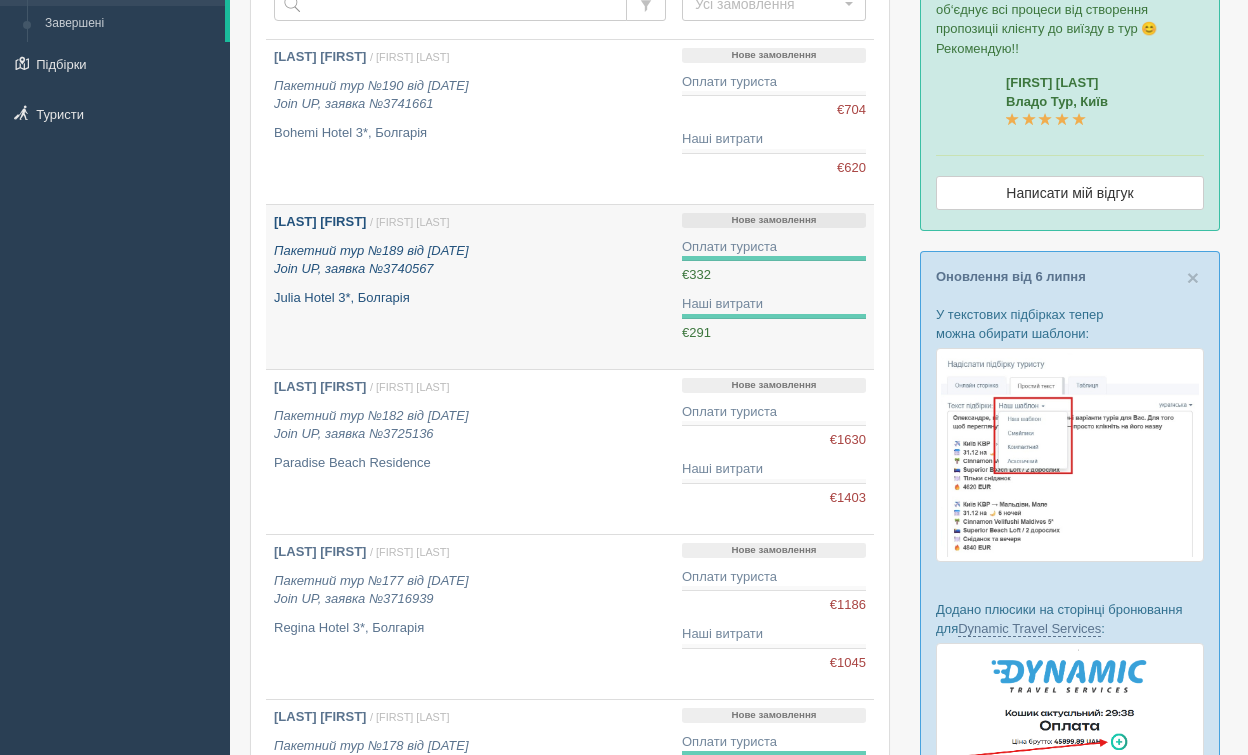 scroll, scrollTop: 187, scrollLeft: 0, axis: vertical 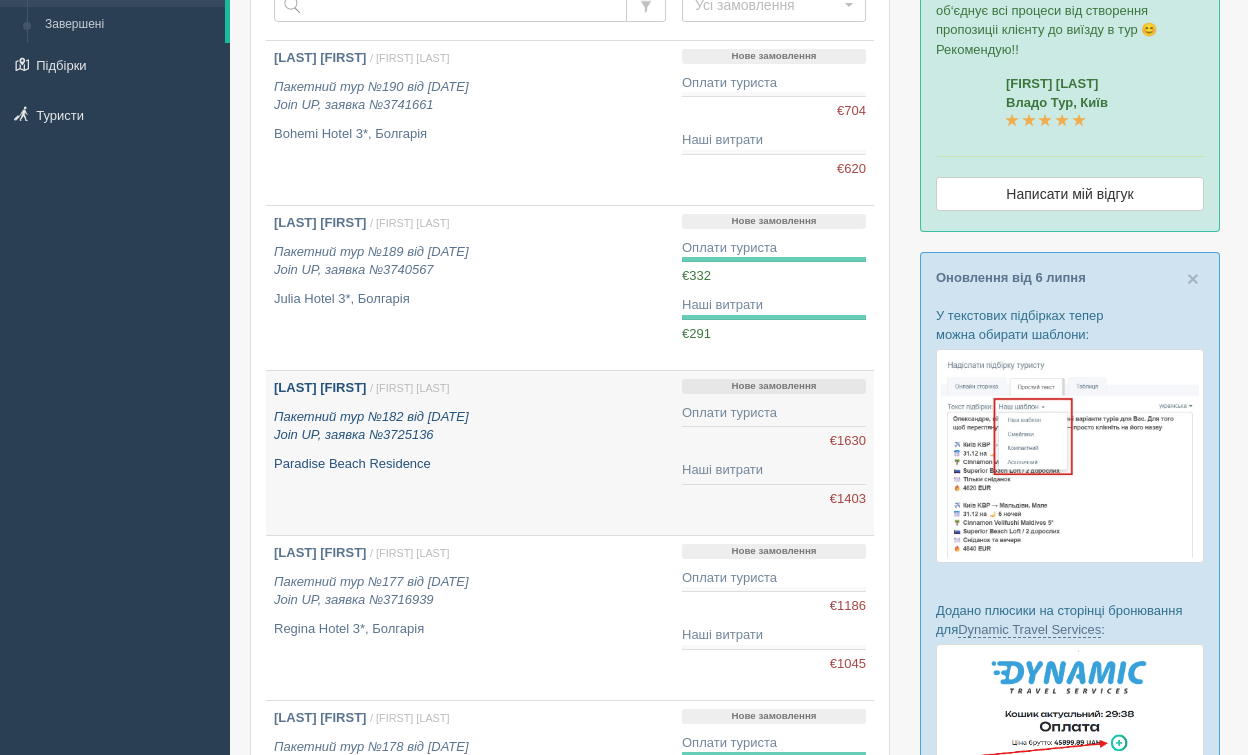click on "[LAST] [FIRST]
/ [FIRST] [LAST]
Пакетний тур №182 від [DATE]
Join UP, заявка №3725136
Paradise Beach Residence" at bounding box center [470, 453] 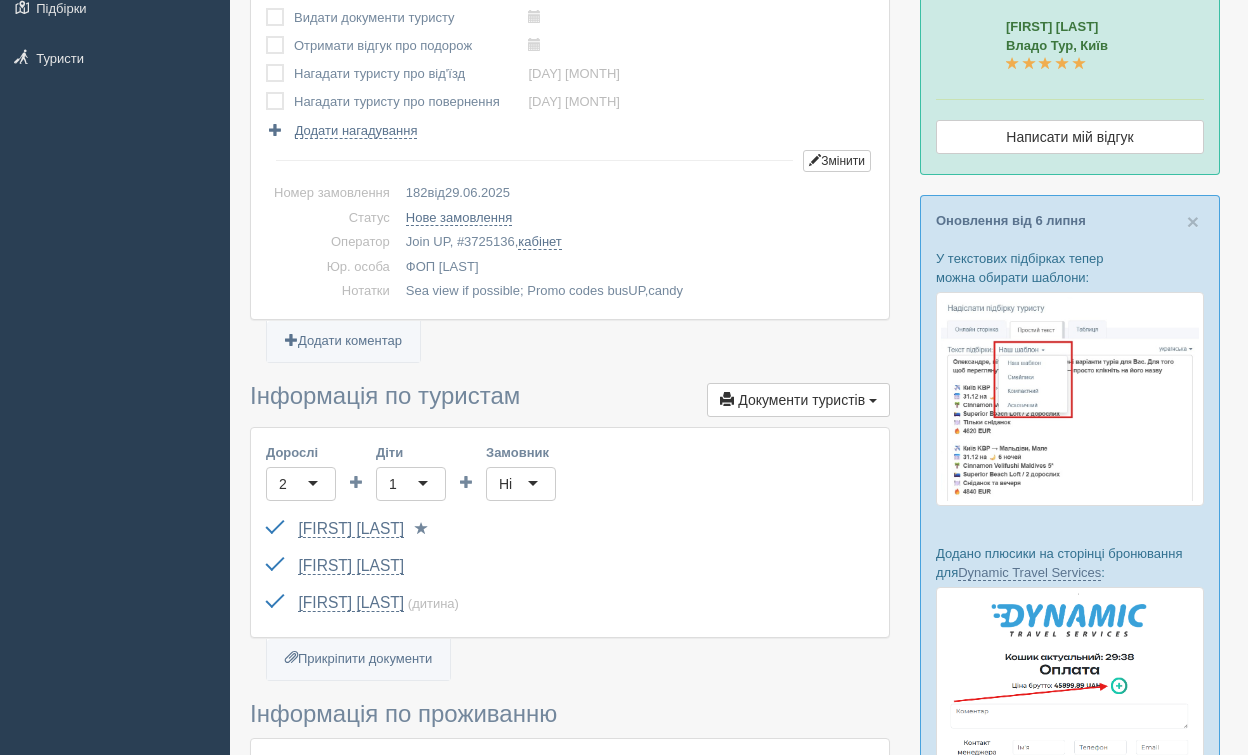 scroll, scrollTop: 0, scrollLeft: 0, axis: both 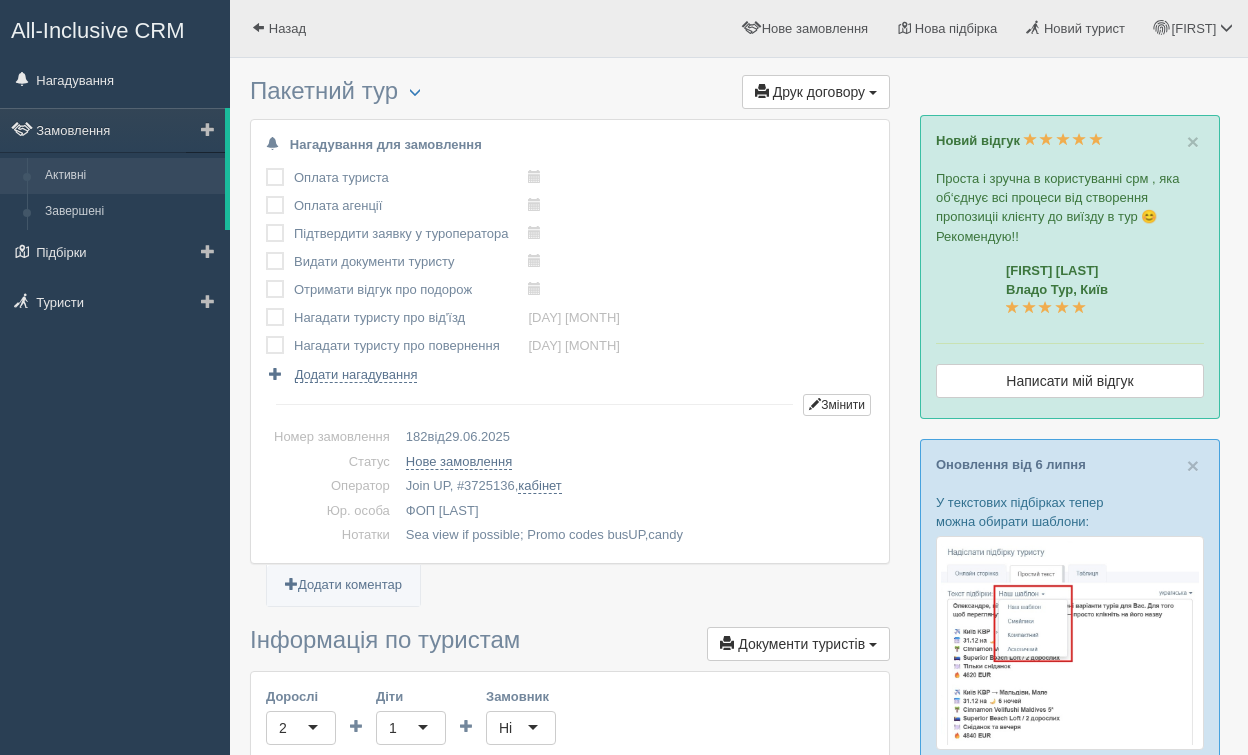 click on "Активні" at bounding box center (130, 176) 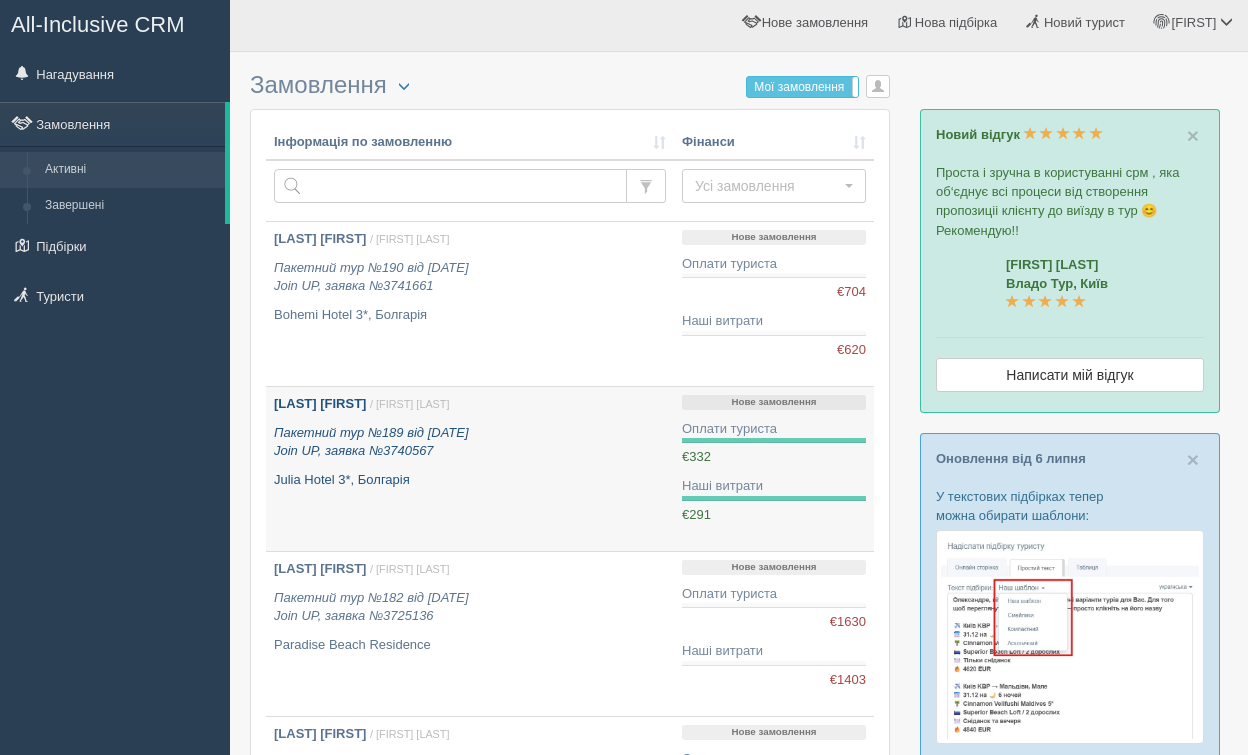 scroll, scrollTop: 0, scrollLeft: 0, axis: both 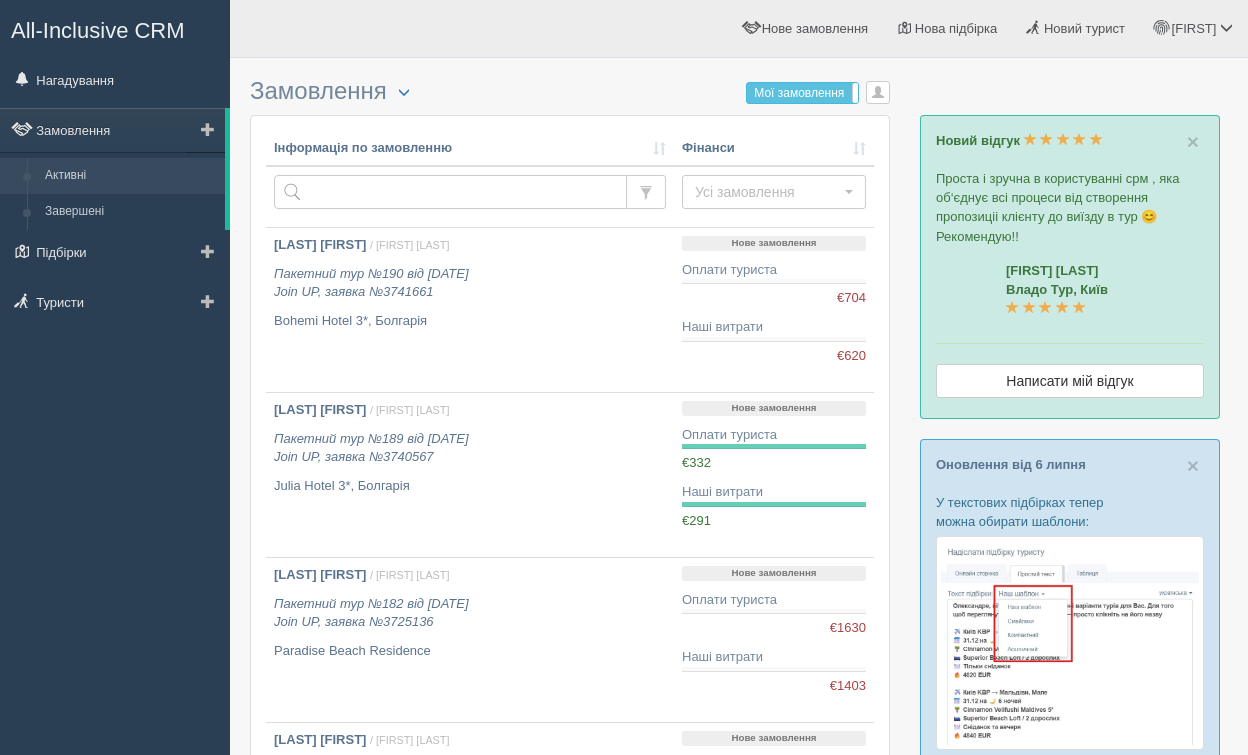 click on "Активні" at bounding box center (130, 176) 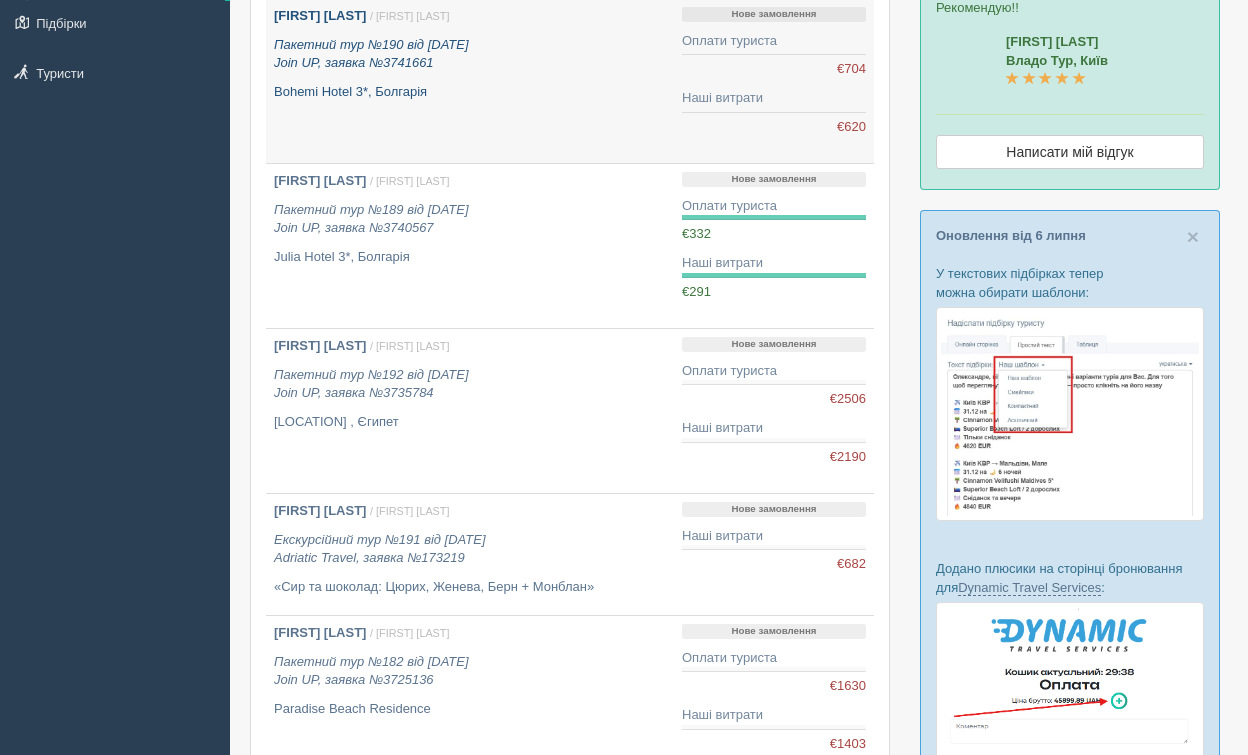scroll, scrollTop: 238, scrollLeft: 0, axis: vertical 